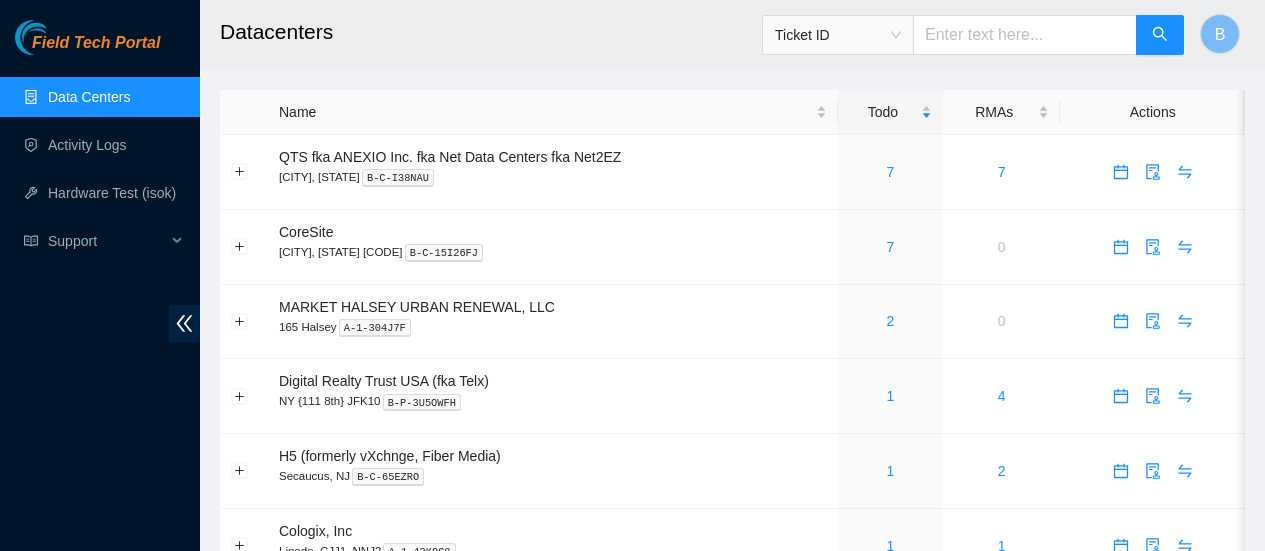 scroll, scrollTop: 0, scrollLeft: 0, axis: both 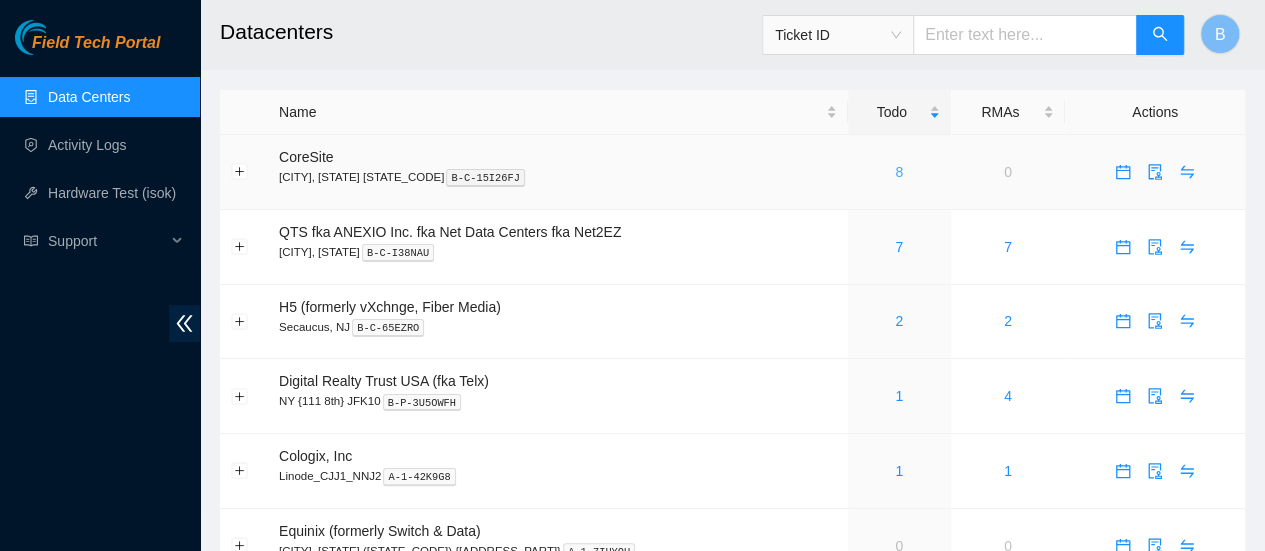 click on "8" at bounding box center (899, 172) 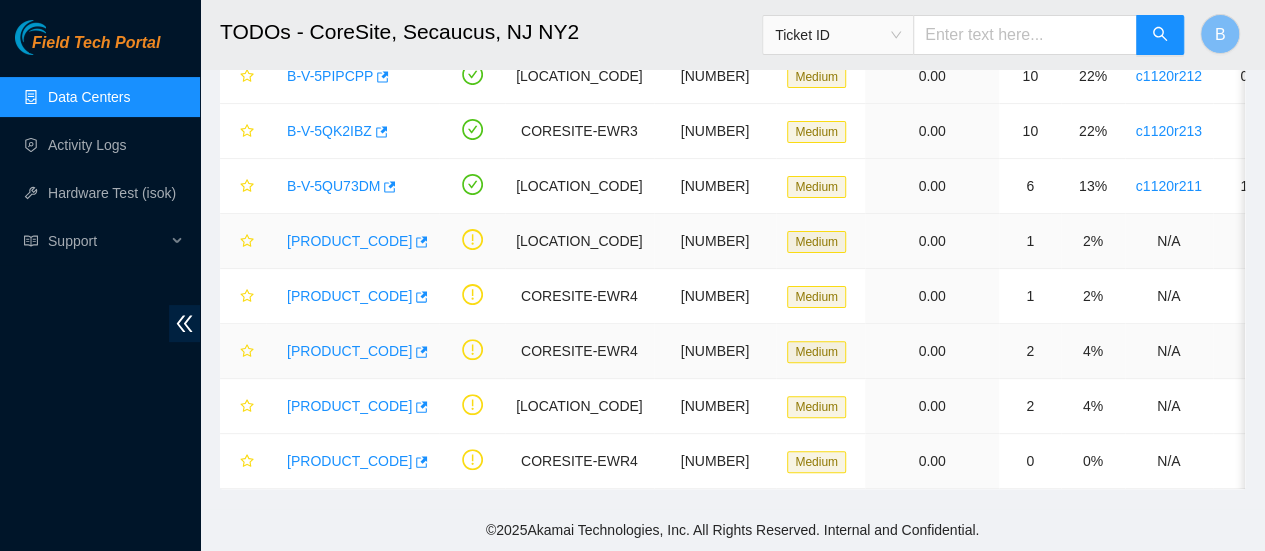 scroll, scrollTop: 178, scrollLeft: 0, axis: vertical 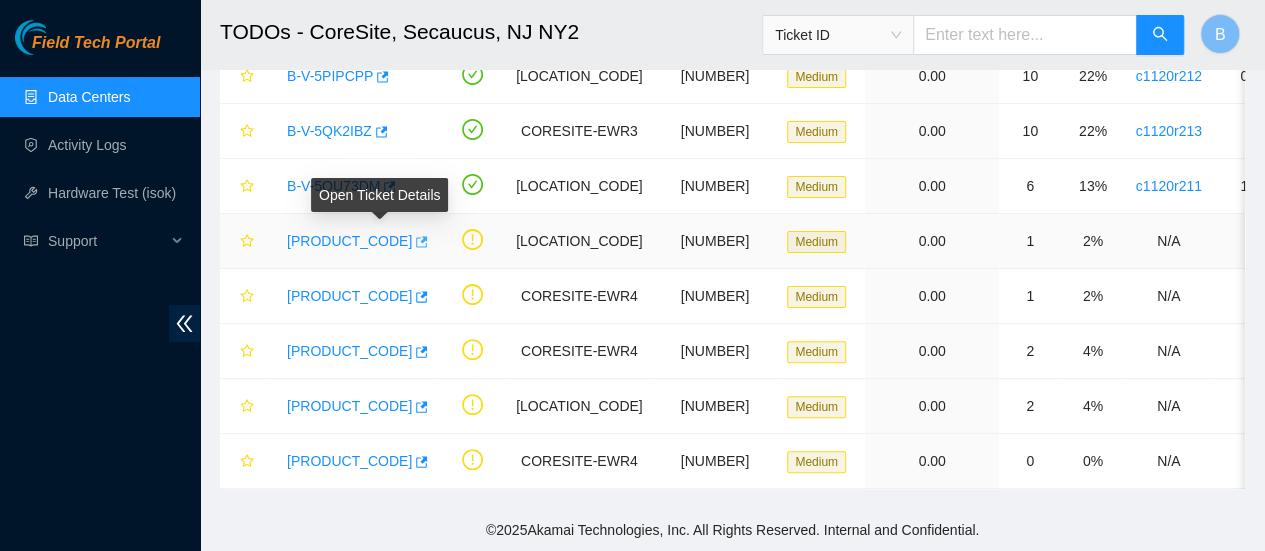 click 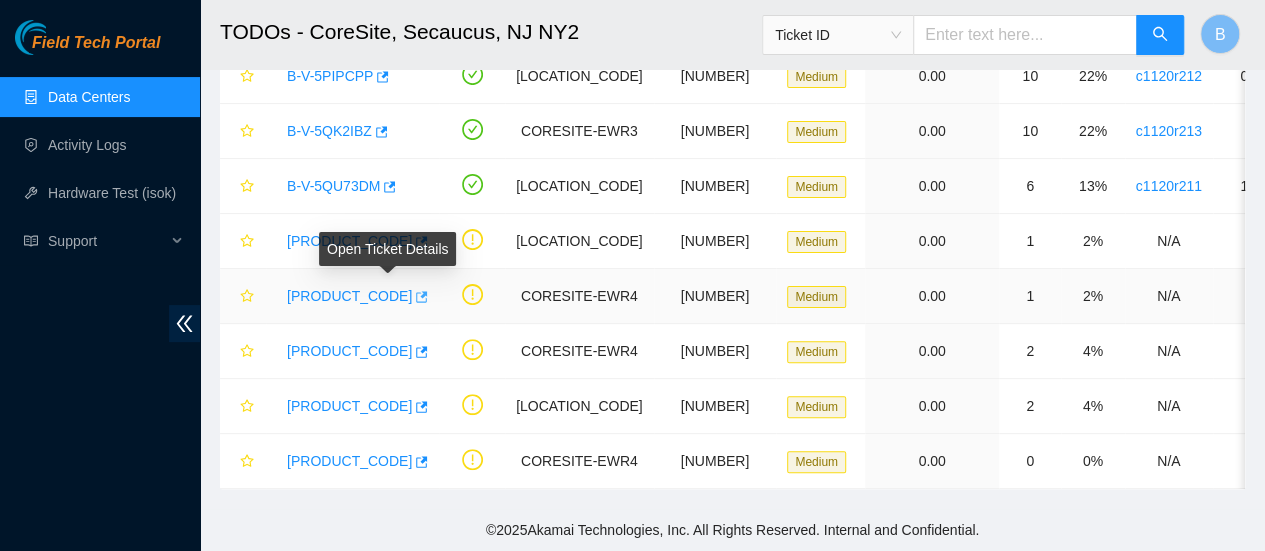 click 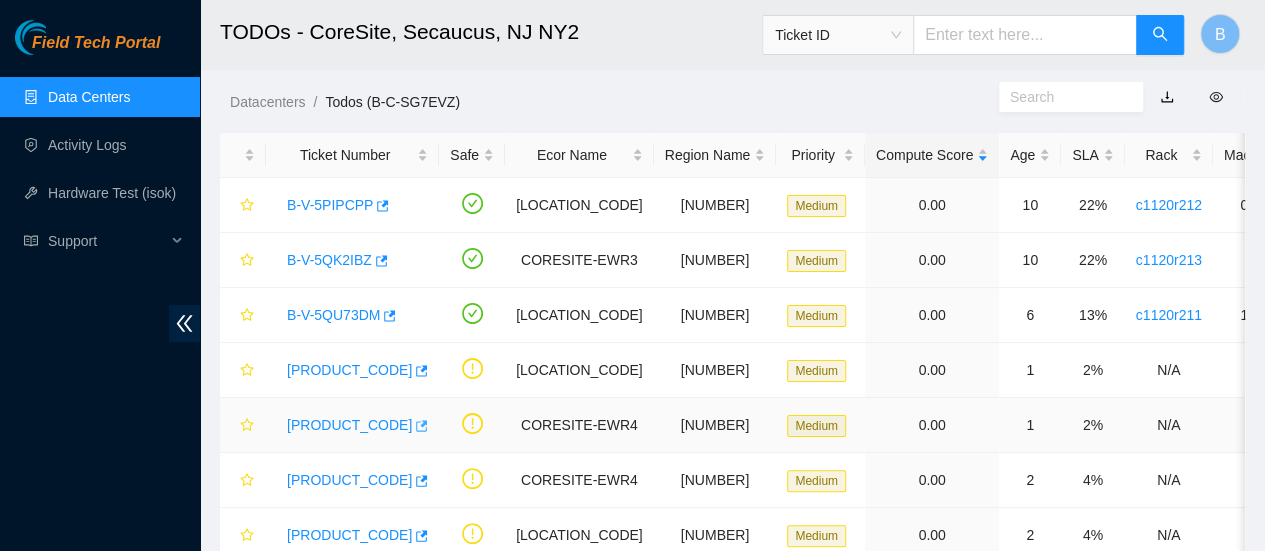 scroll, scrollTop: 18, scrollLeft: 0, axis: vertical 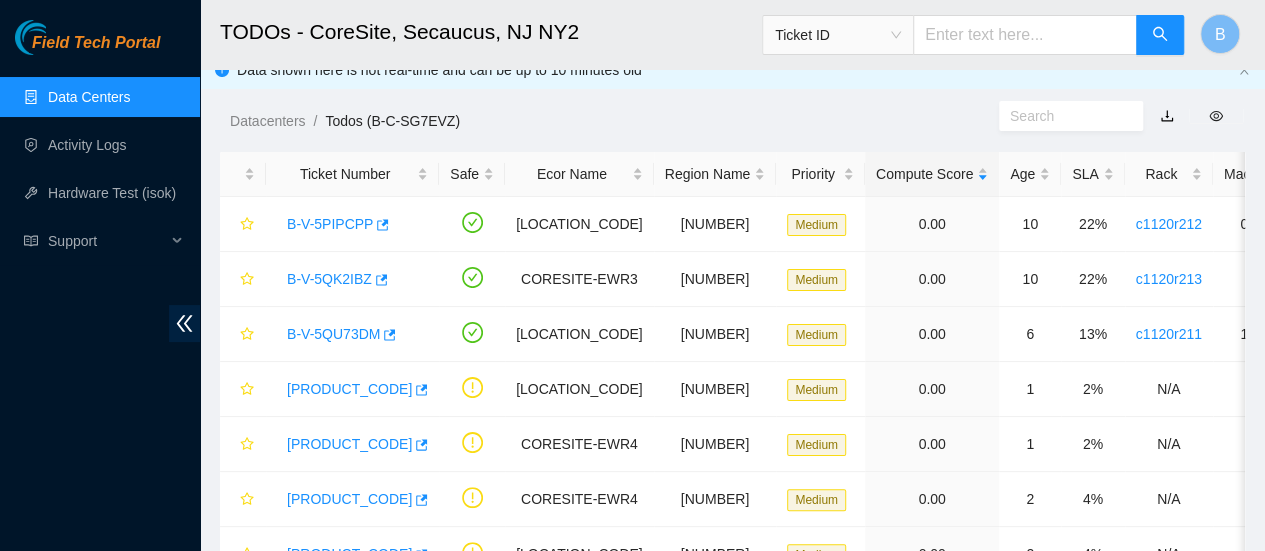 click on "Data Centers" at bounding box center (89, 97) 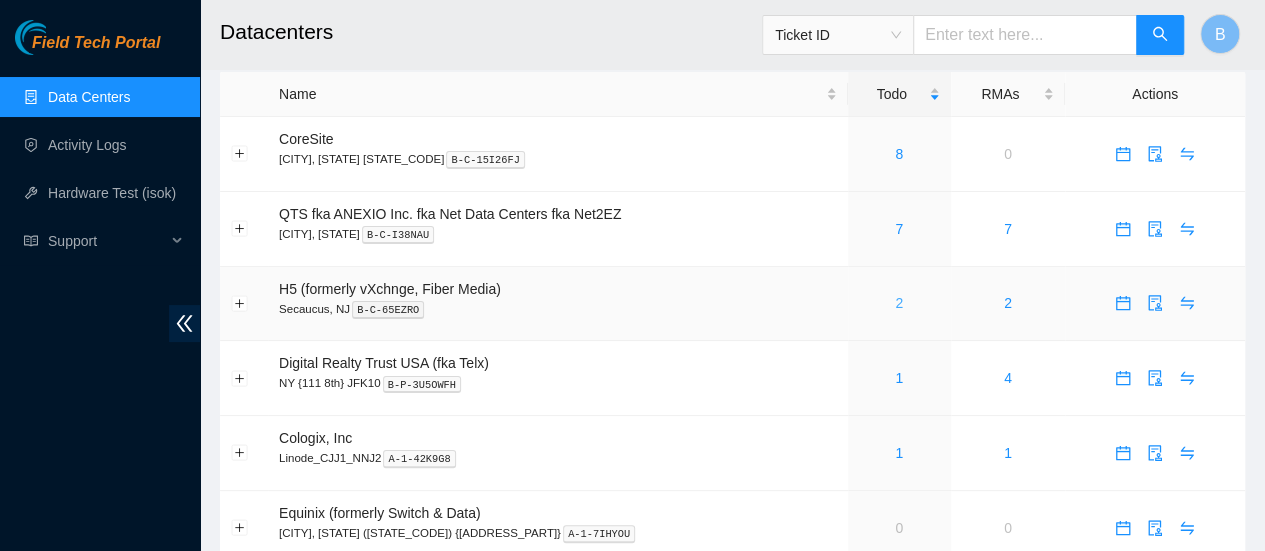 click on "2" at bounding box center (899, 303) 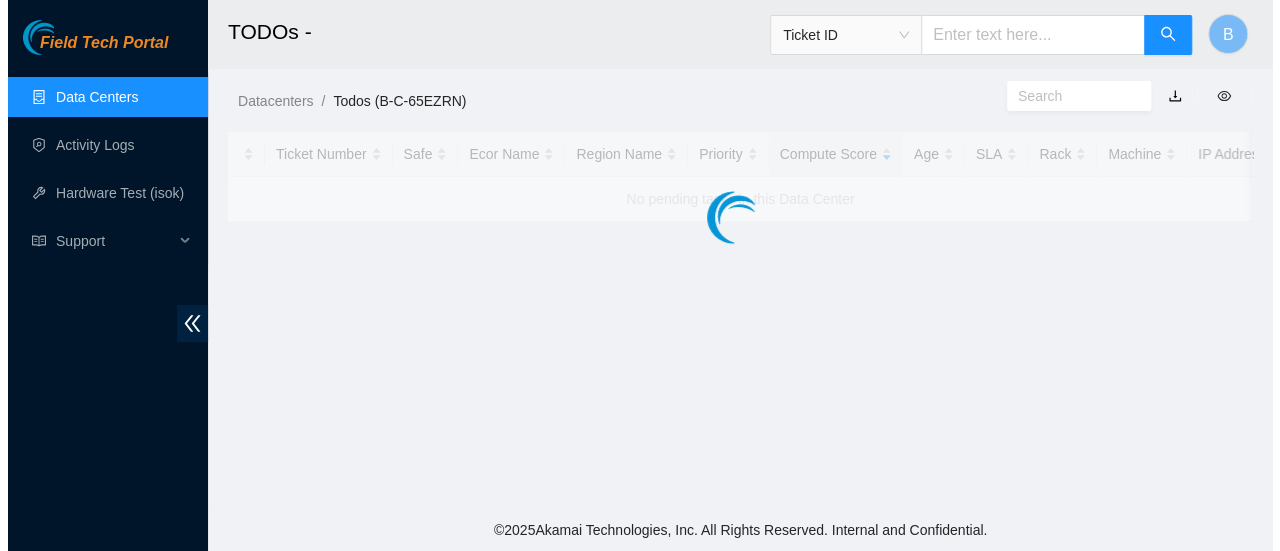 scroll, scrollTop: 0, scrollLeft: 0, axis: both 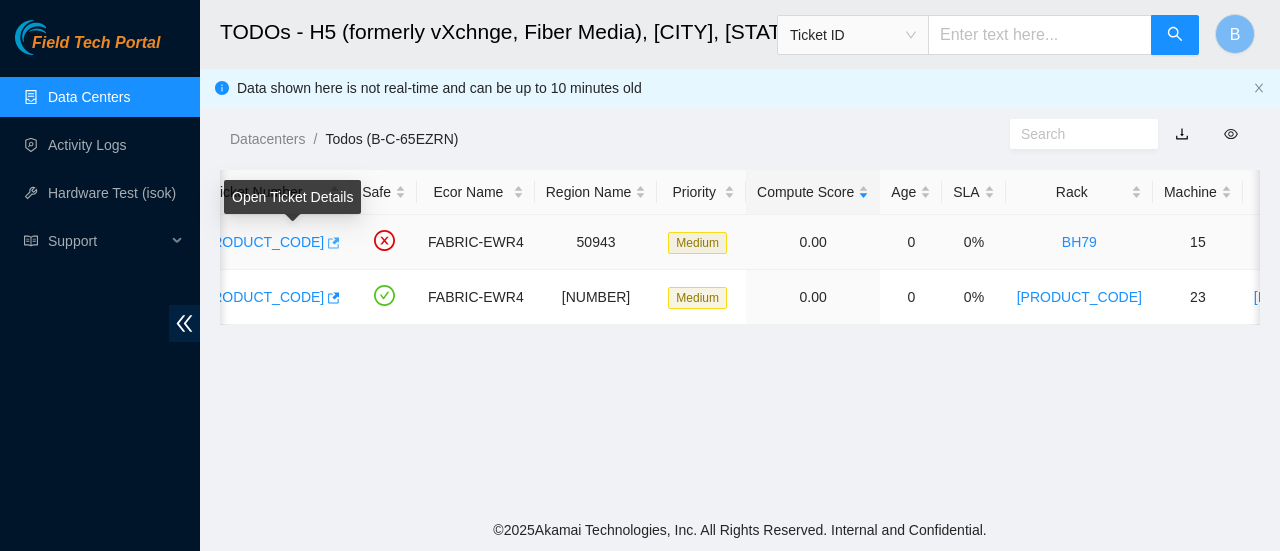click 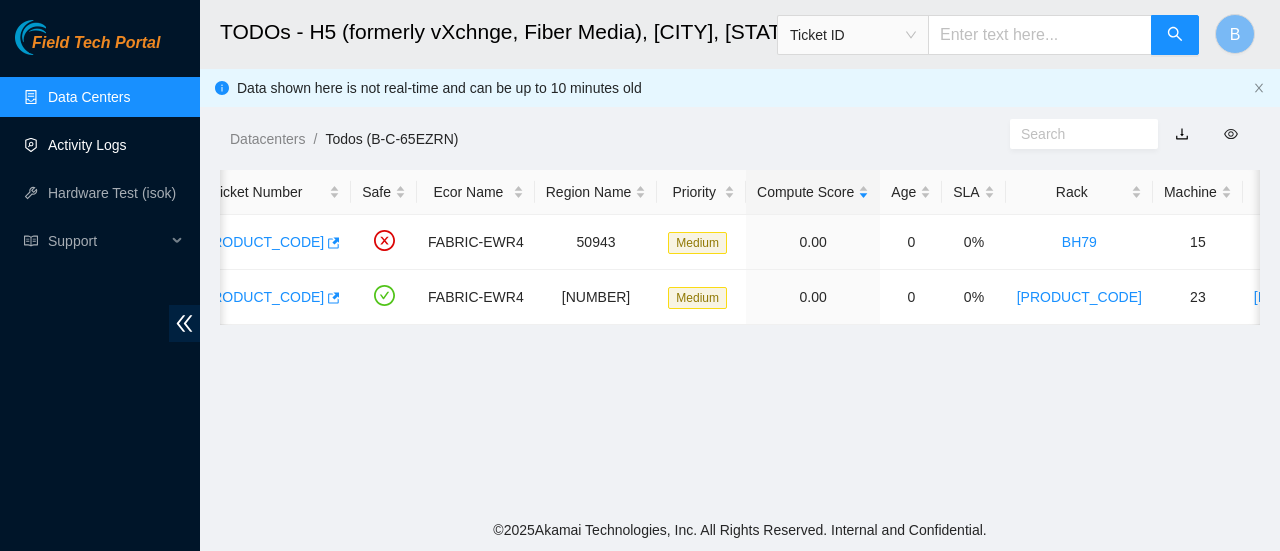 click on "Activity Logs" at bounding box center (87, 145) 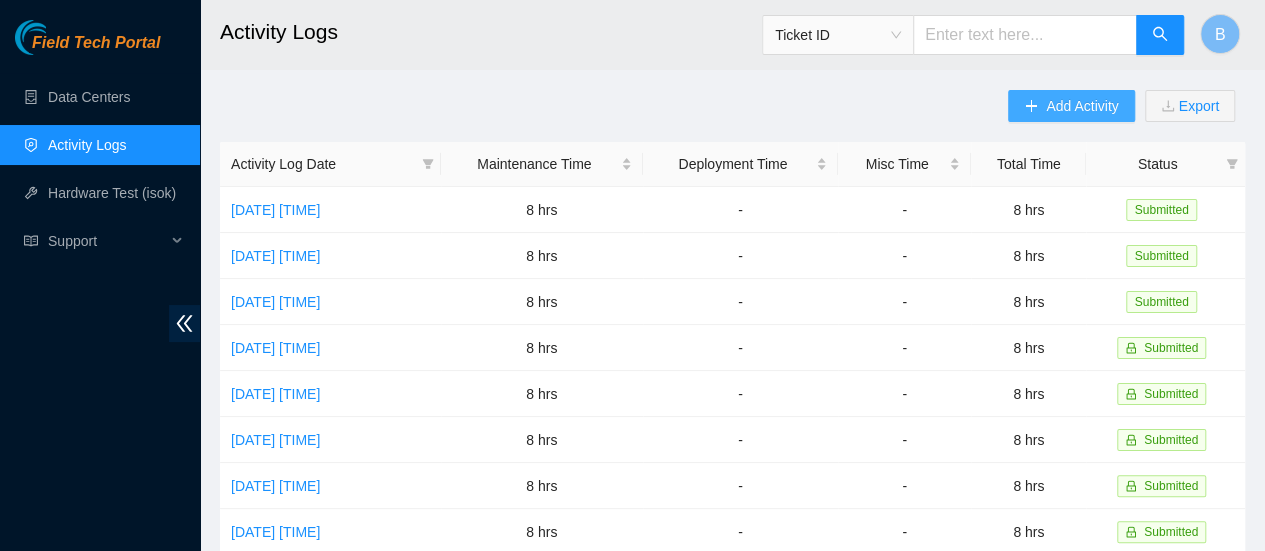 click on "Add Activity" at bounding box center [1082, 106] 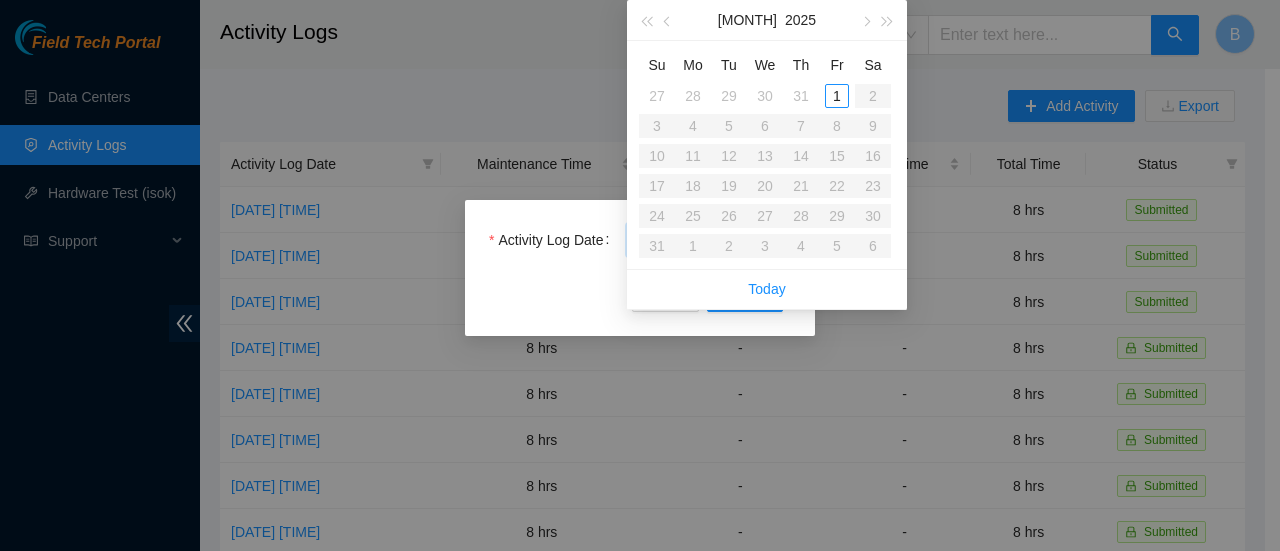 click on "Field Tech Portal Data Centers Activity Logs Hardware Test (isok) Support   Activity Logs    Ticket ID B Add Activity Export Activity Log Date Maintenance Time Deployment Time Misc Time Total Time Status             Tue, 29 Jul 2025 12:32 8 hrs  - - 8 hrs  Submitted Mon, 28 Jul 2025 10:43 8 hrs  - - 8 hrs  Submitted Fri, 25 Jul 2025 10:53 8 hrs  - - 8 hrs  Submitted Thu, 24 Jul 2025 11:37 8 hrs  - - 8 hrs  Submitted Wed, 23 Jul 2025 11:35 8 hrs  - - 8 hrs  Submitted Tue, 22 Jul 2025 10:33 8 hrs  - - 8 hrs  Submitted Mon, 21 Jul 2025 10:49 8 hrs  - - 8 hrs  Submitted Fri, 18 Jul 2025 11:15 8 hrs  - - 8 hrs  Submitted Thu, 17 Jul 2025 11:35 8 hrs  - - 8 hrs  Submitted Wed, 16 Jul 2025 10:55 8 hrs  - - 8 hrs  Submitted Tue, 15 Jul 2025 12:49 8 hrs  - - 8 hrs  Submitted Mon, 14 Jul 2025 12:01 8 hrs  - - 8 hrs  Submitted Fri, 11 Jul 2025 12:09 8 hrs  - - 8 hrs  Submitted Thu, 10 Jul 2025 11:02 8 hrs  - - 8 hrs  Submitted Wed, 09 Jul 2025 11:02 8 hrs  - - 8 hrs  Submitted Tue, 08 Jul 2025 11:03 8 hrs  - - -" at bounding box center [632, 275] 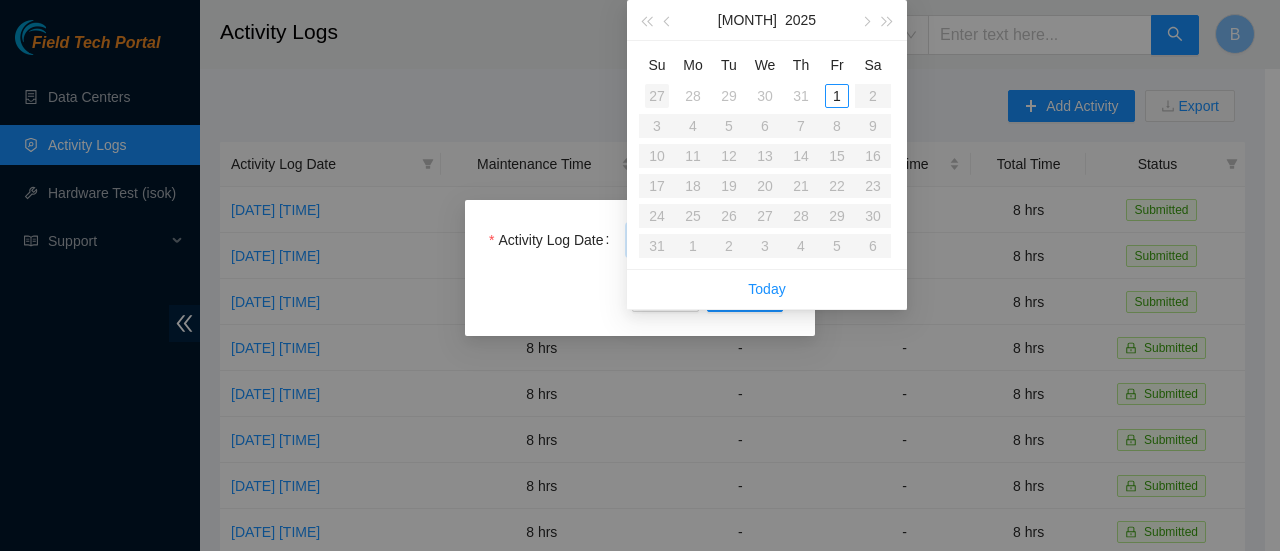type on "2025-07-27" 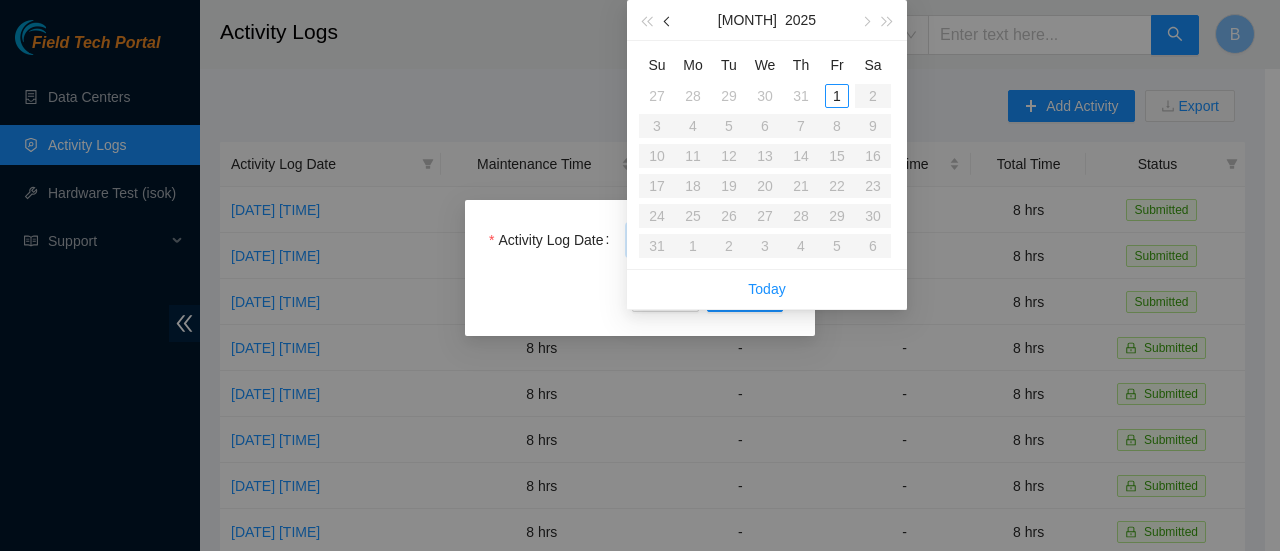 click at bounding box center (668, 20) 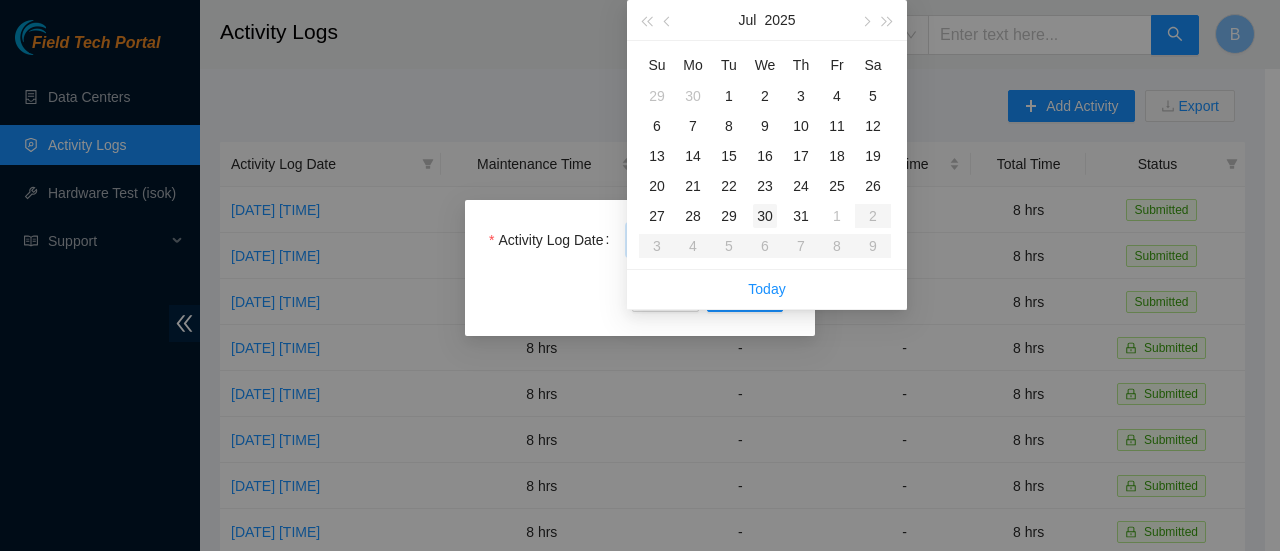 type on "2025-07-30" 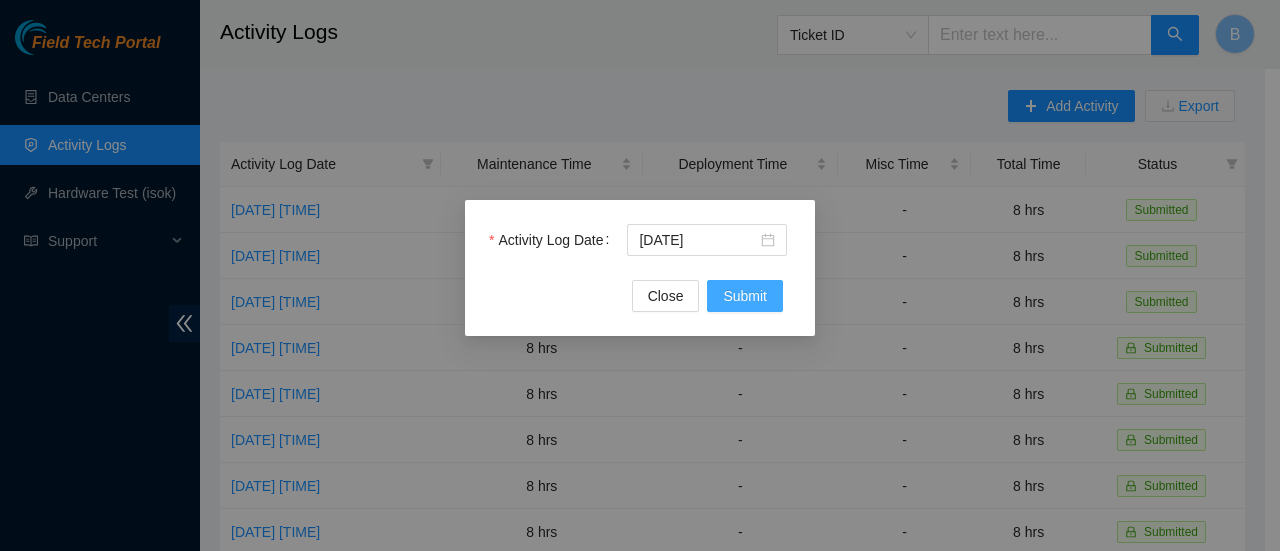 click on "Submit" at bounding box center (745, 296) 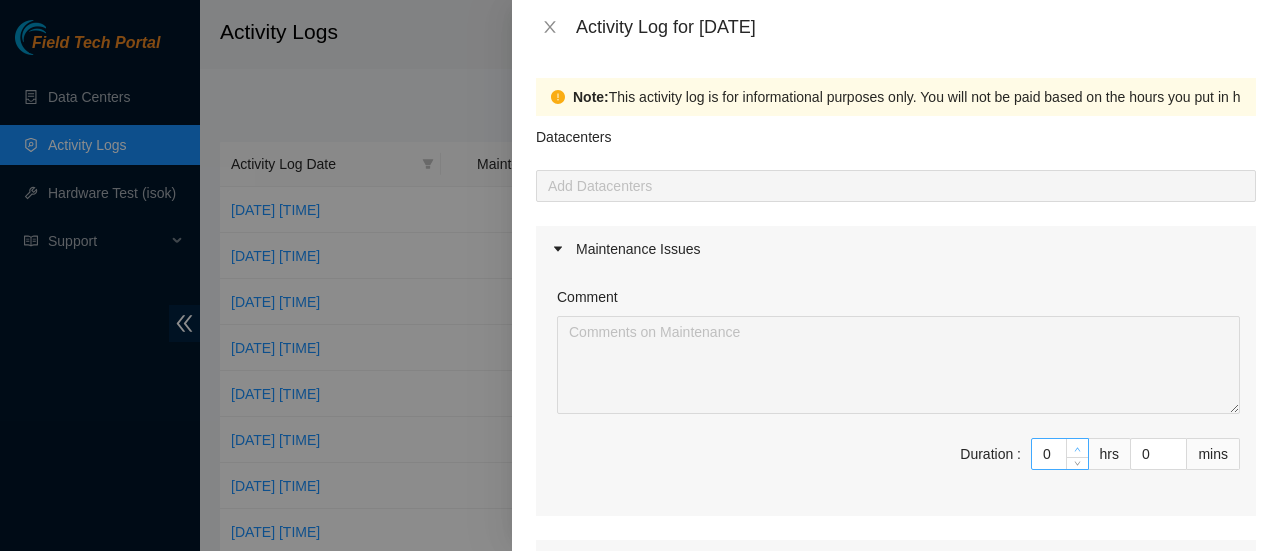 type on "1" 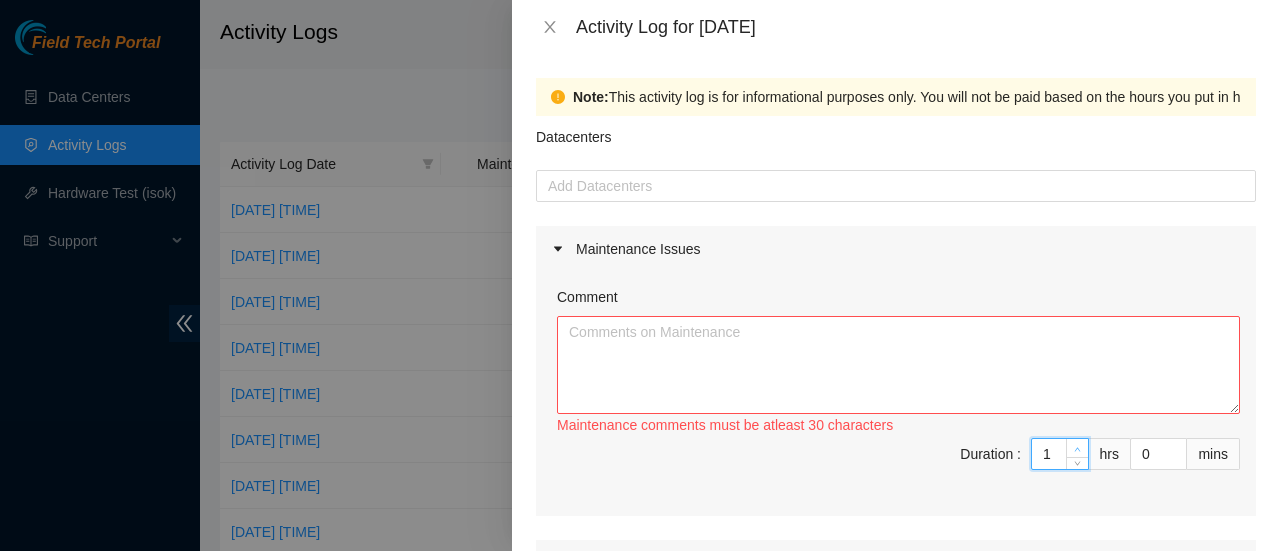 click at bounding box center [1077, 448] 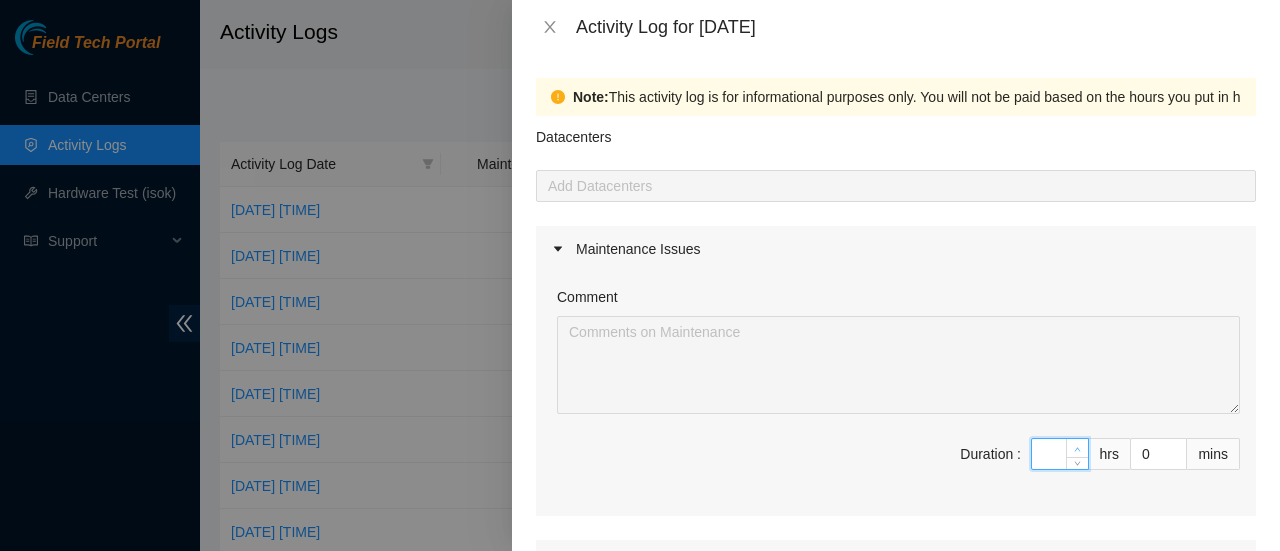 type on "8" 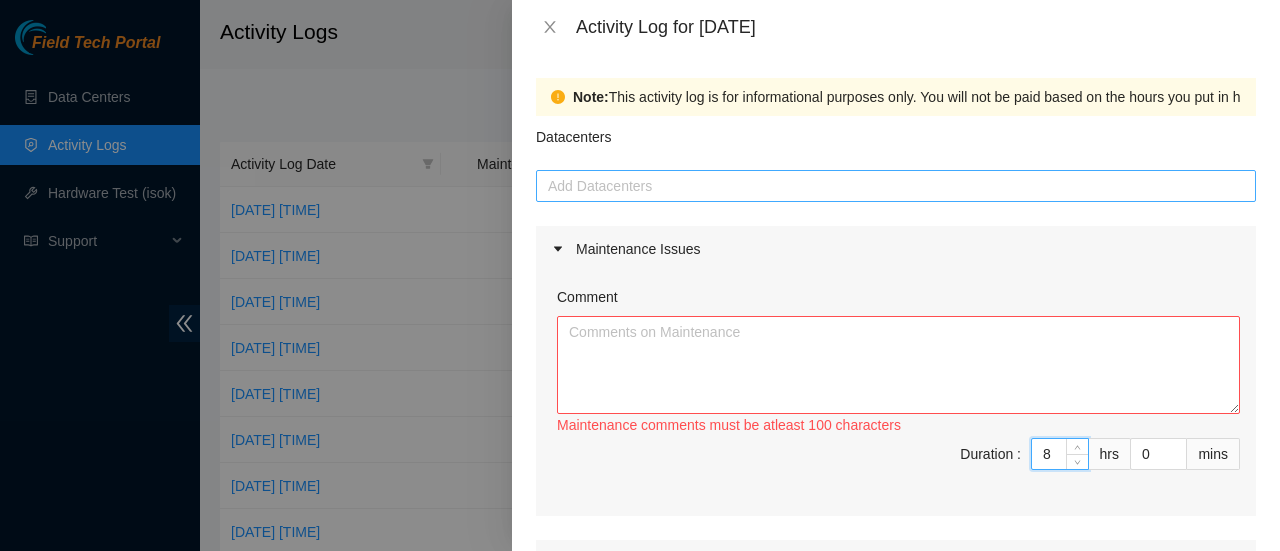 click at bounding box center [896, 186] 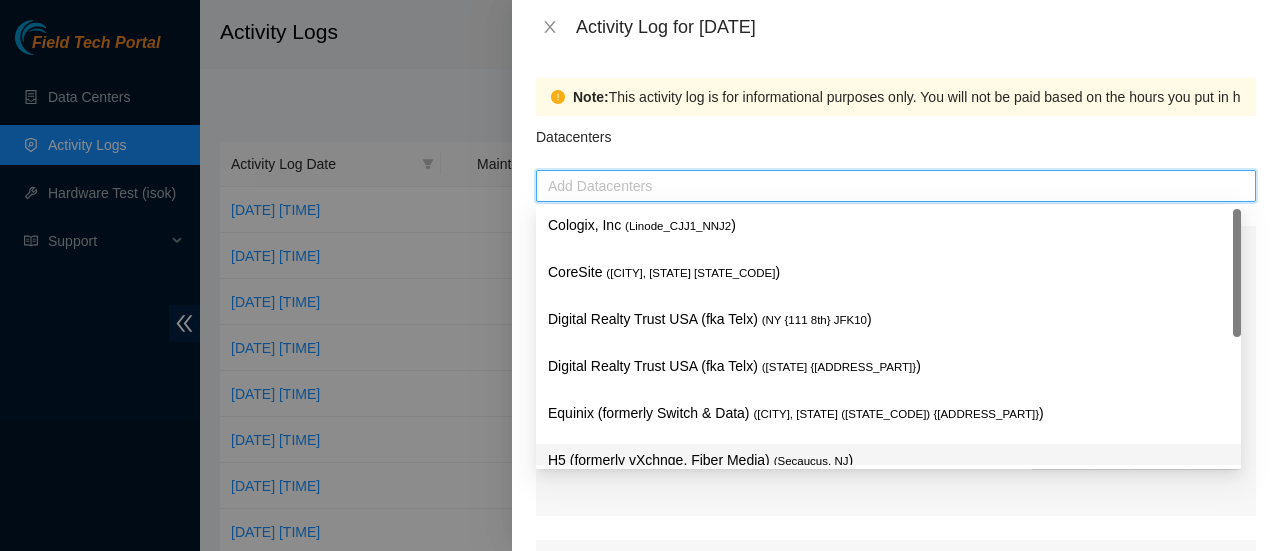 click on "H5 (formerly vXchnge, Fiber Media)   ( Secaucus, NJ )" at bounding box center (888, 460) 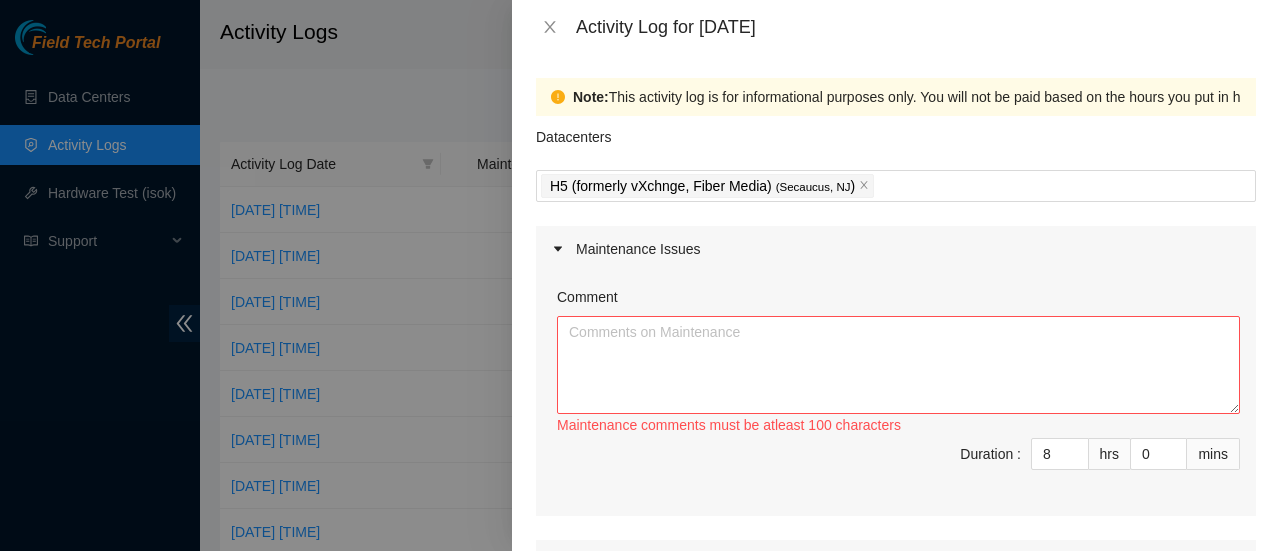 click on "Datacenters" at bounding box center [896, 143] 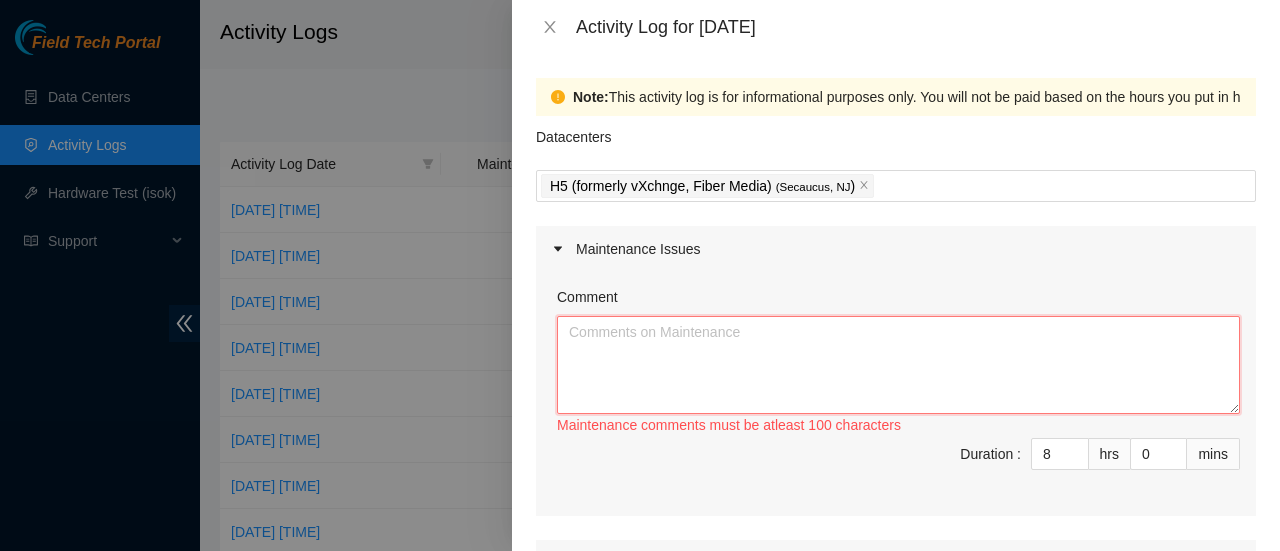 click on "Comment" at bounding box center [898, 365] 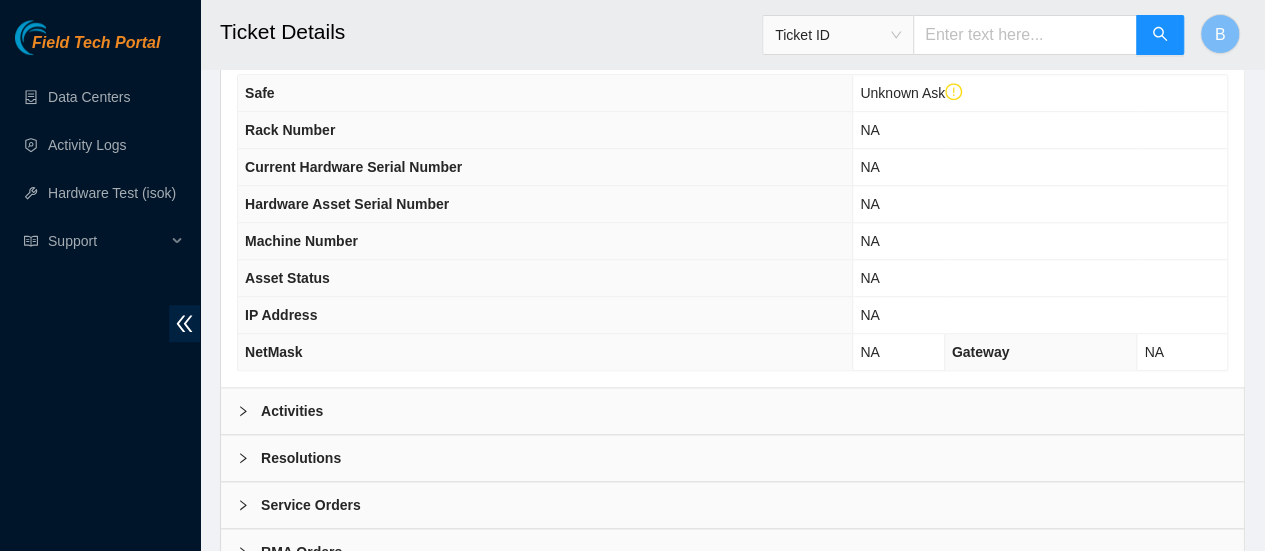 scroll, scrollTop: 776, scrollLeft: 0, axis: vertical 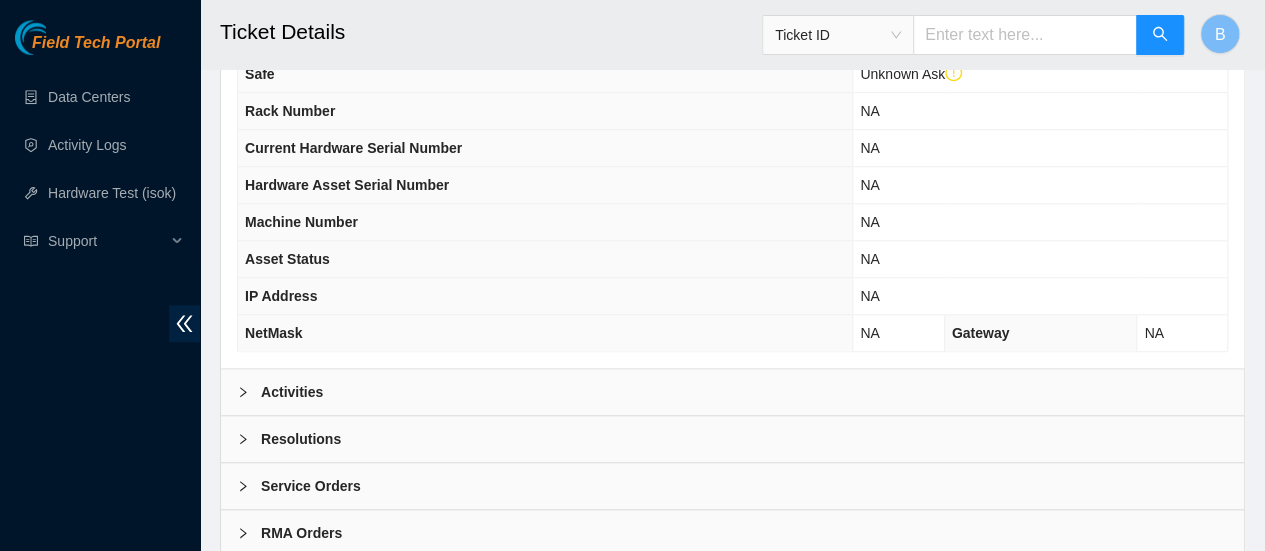 click on "Activities" at bounding box center (732, 392) 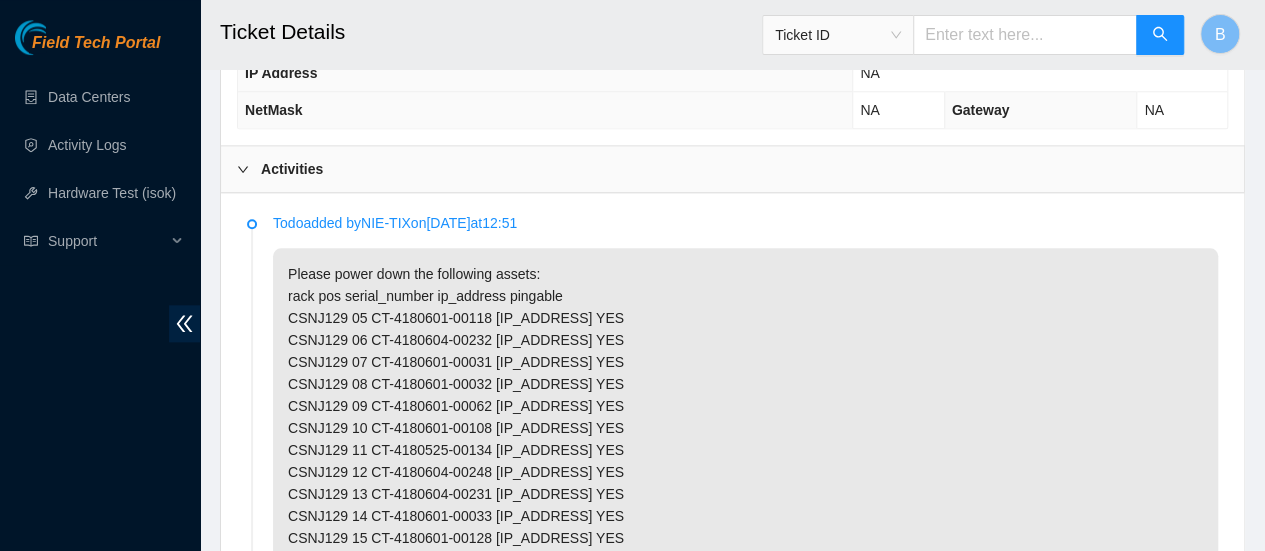 scroll, scrollTop: 1035, scrollLeft: 0, axis: vertical 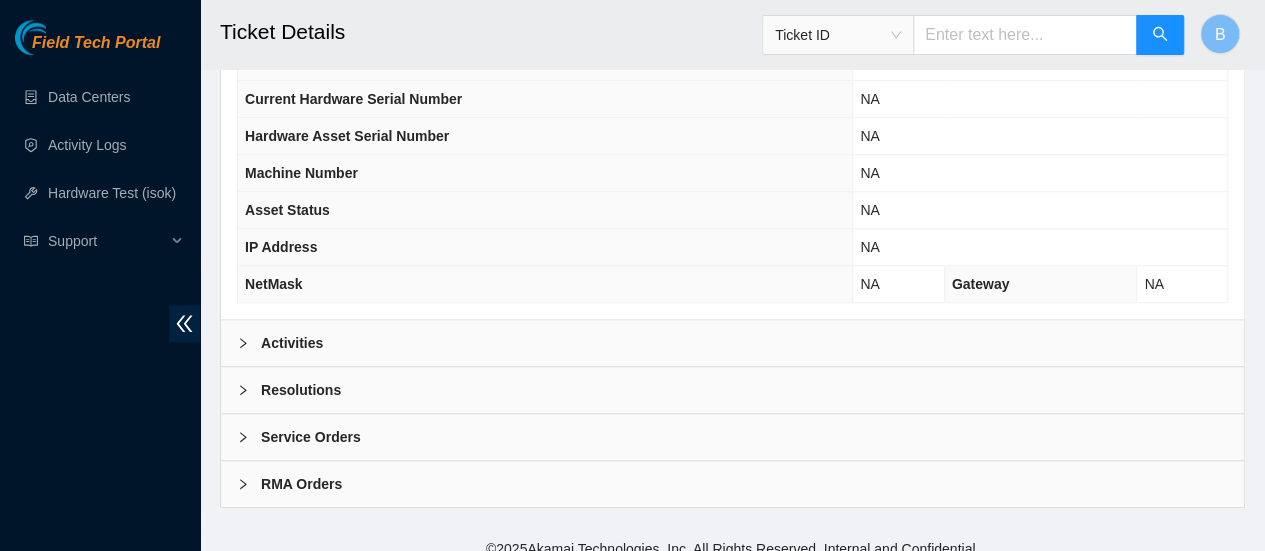 click 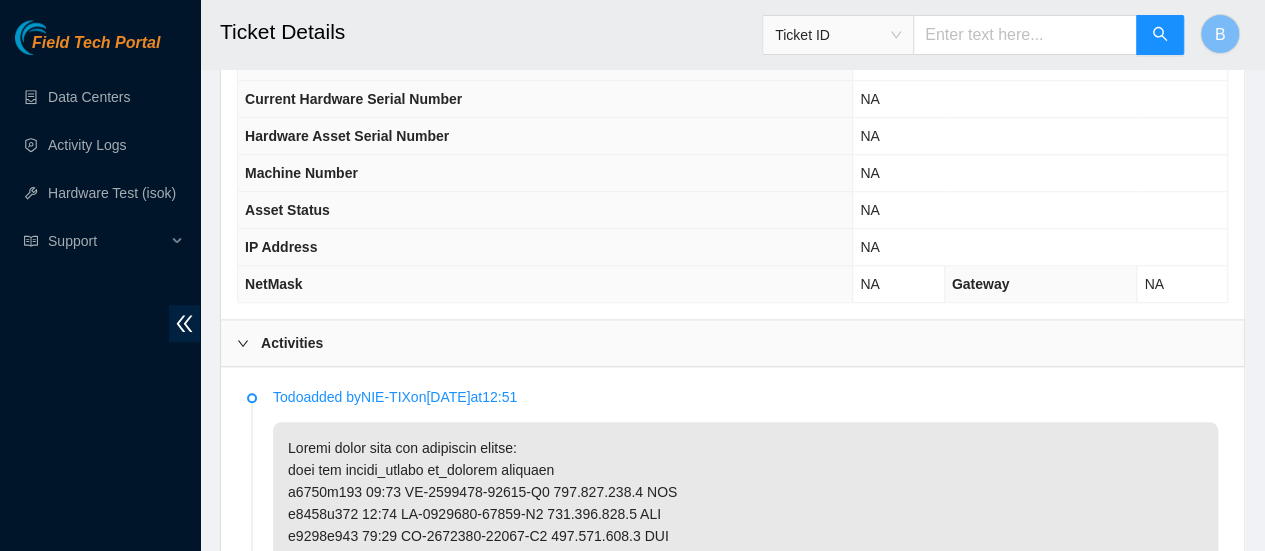 scroll, scrollTop: 817, scrollLeft: 0, axis: vertical 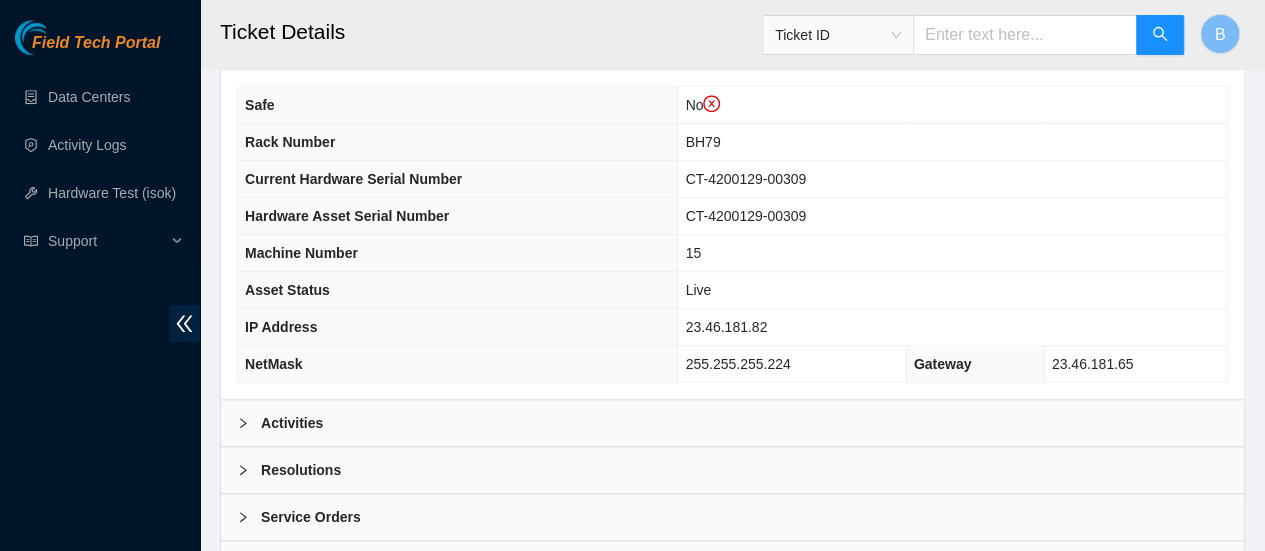 click at bounding box center (249, 423) 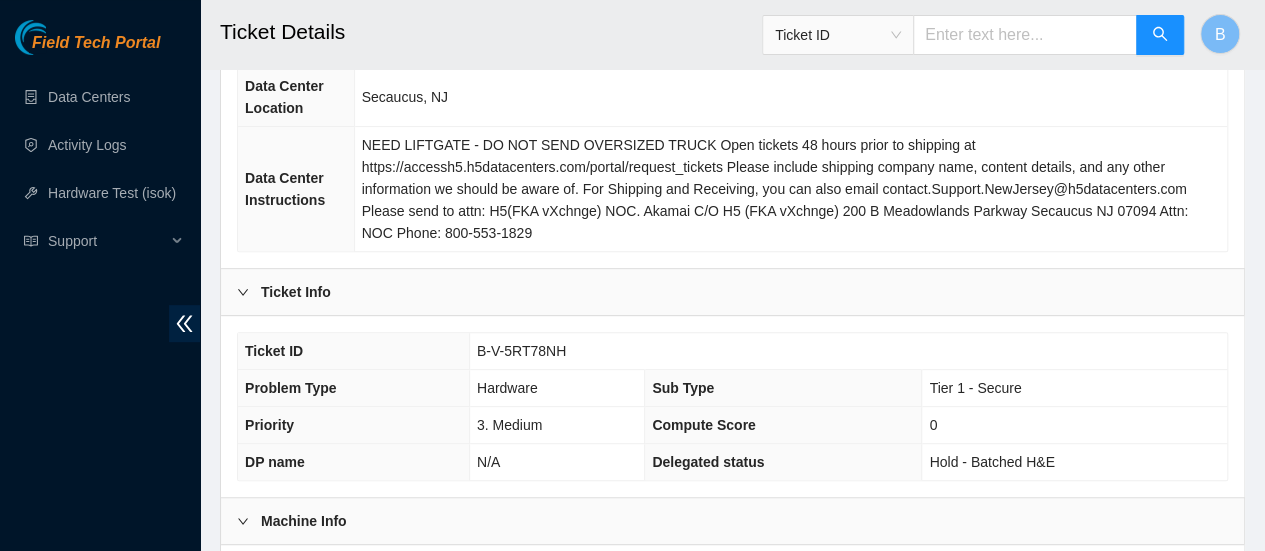 scroll, scrollTop: 257, scrollLeft: 0, axis: vertical 